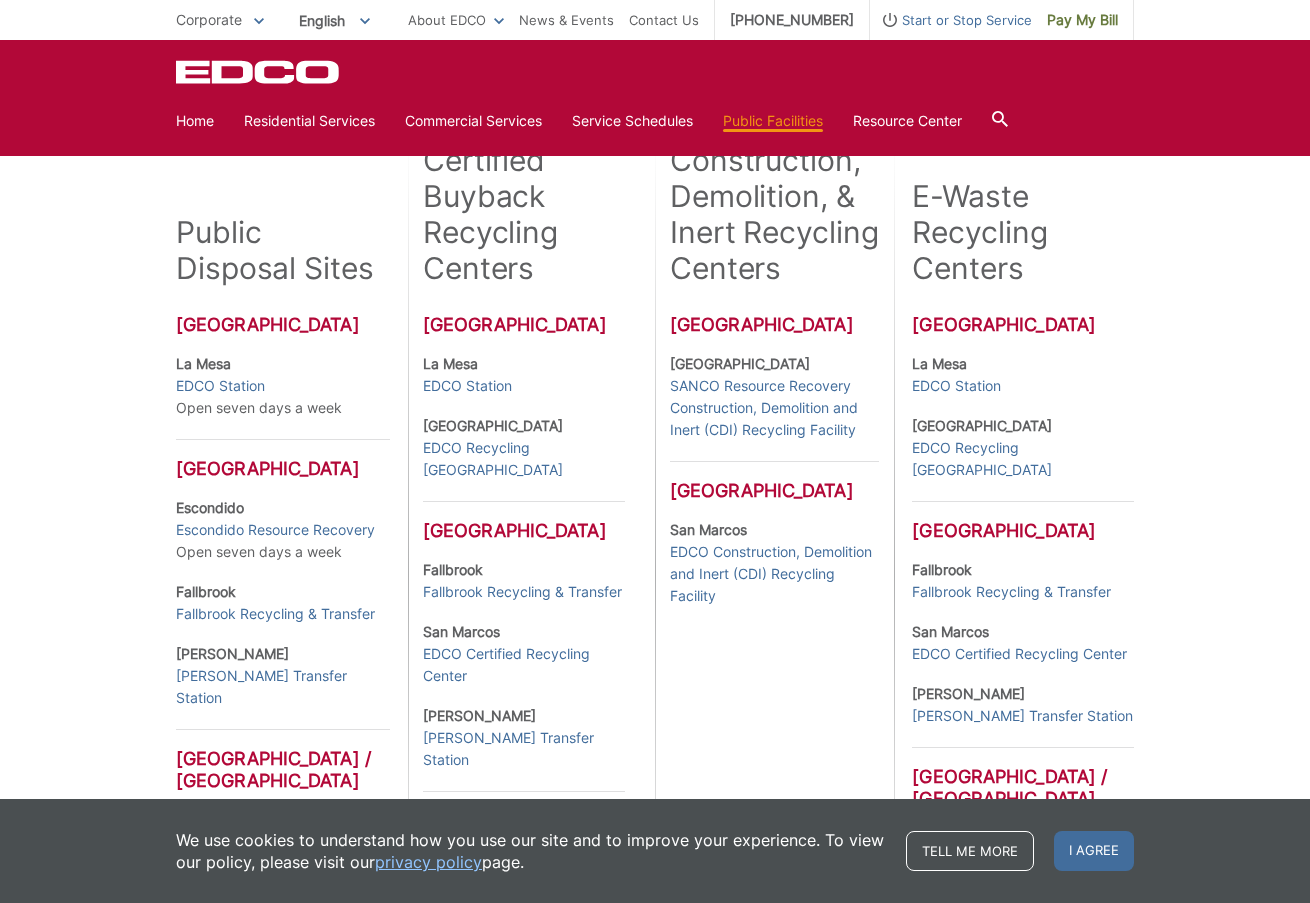 scroll, scrollTop: 500, scrollLeft: 0, axis: vertical 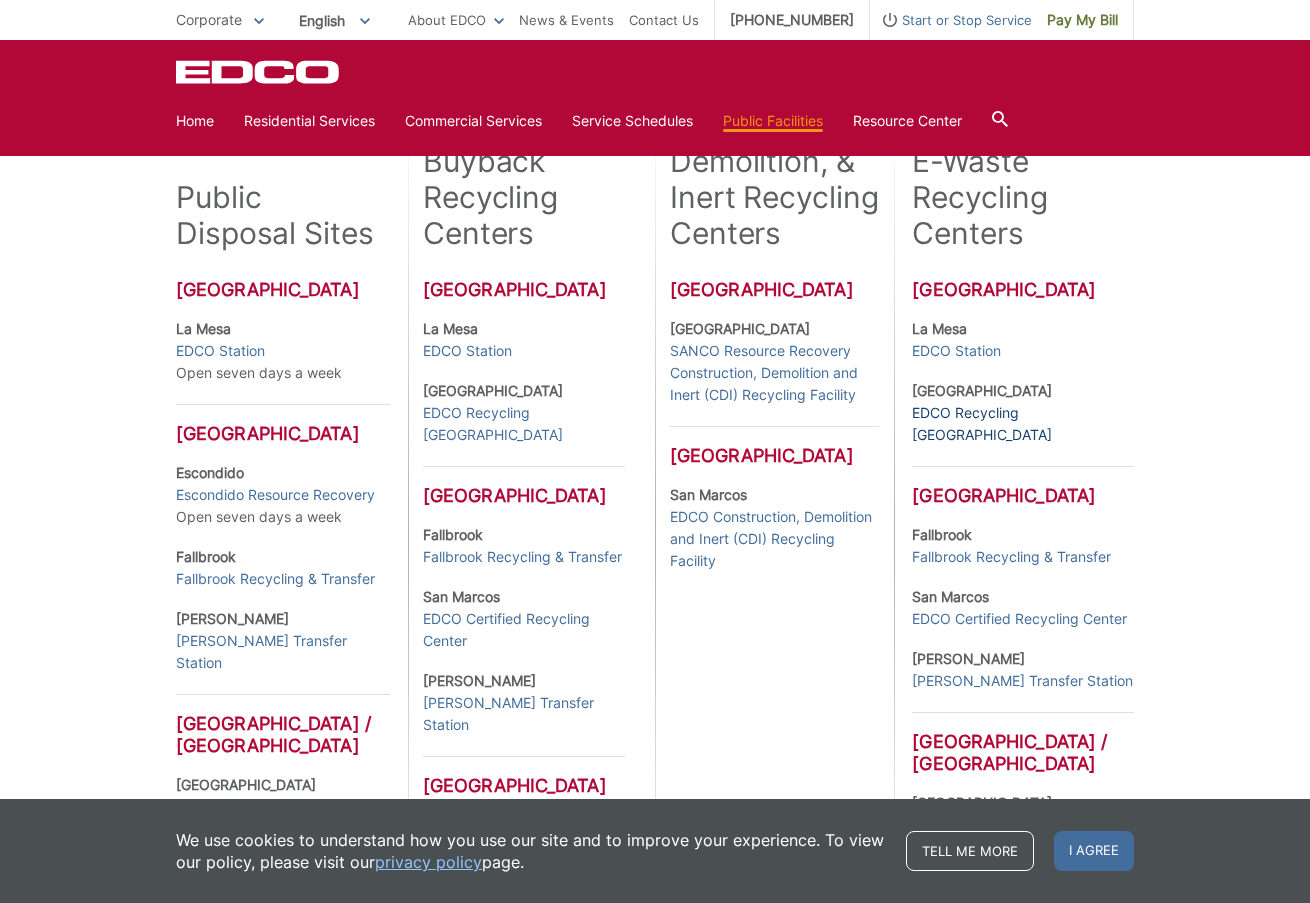 click on "EDCO Recycling [GEOGRAPHIC_DATA]" at bounding box center (1022, 424) 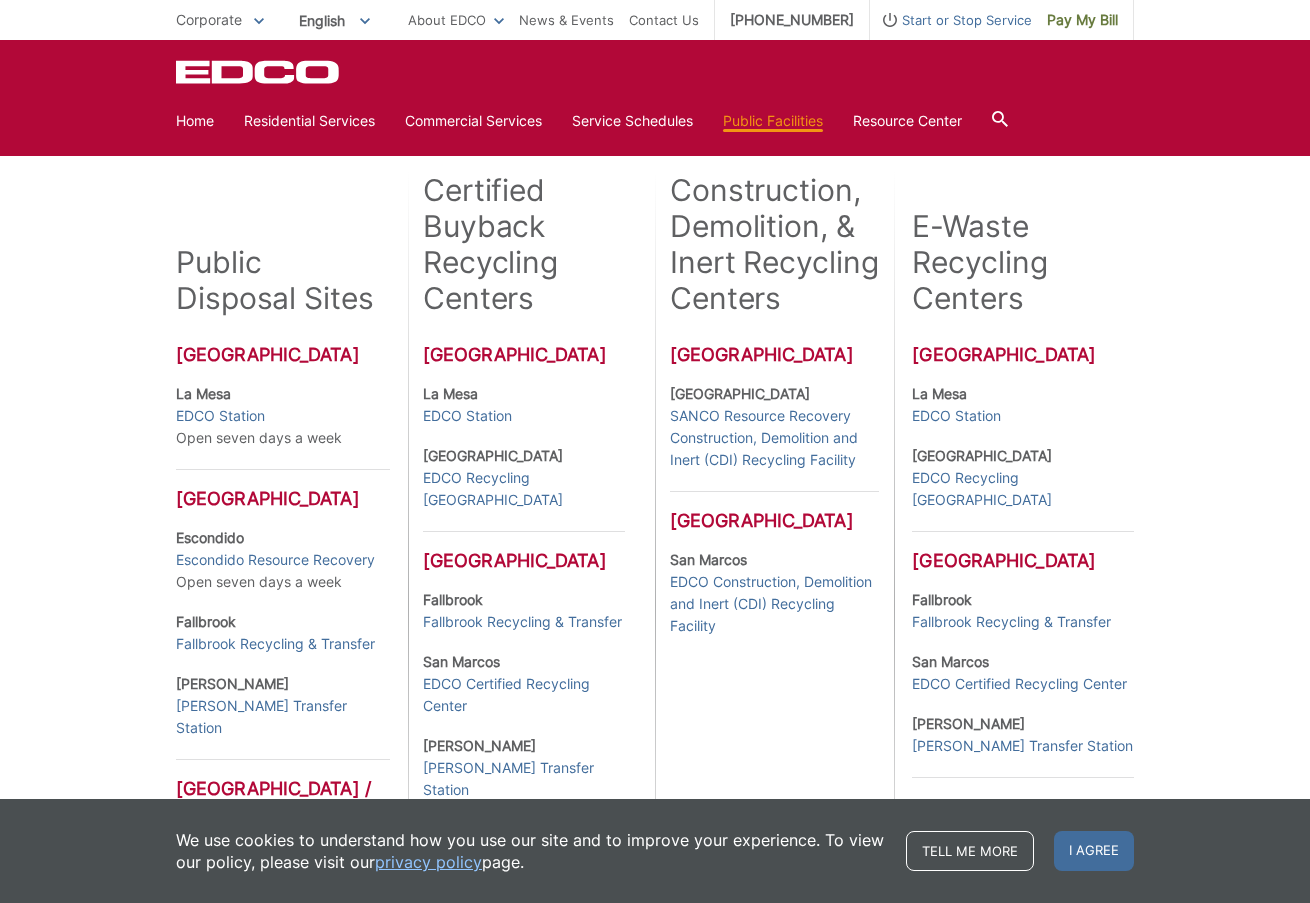 scroll, scrollTop: 400, scrollLeft: 0, axis: vertical 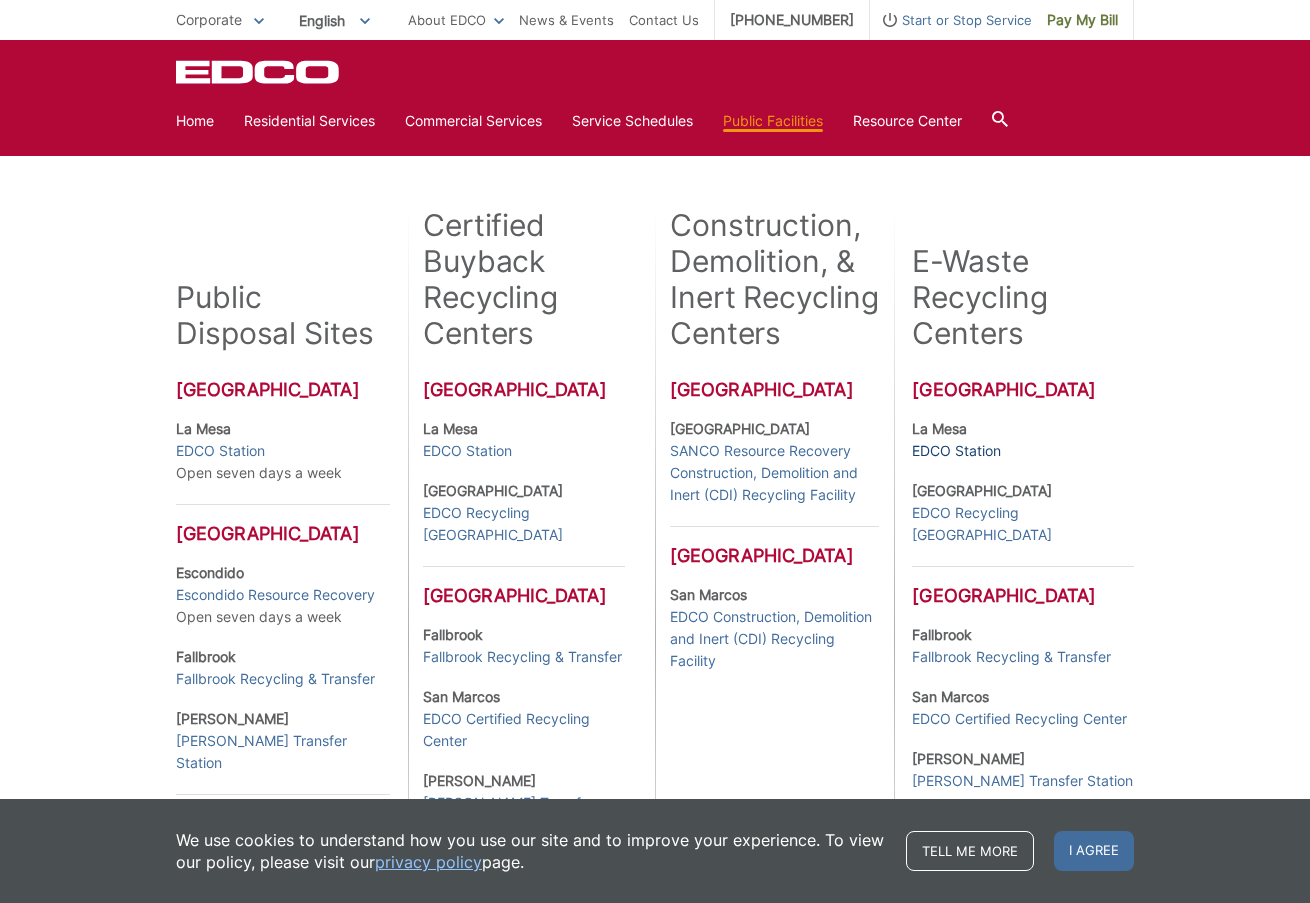 click on "EDCO Station" at bounding box center [956, 451] 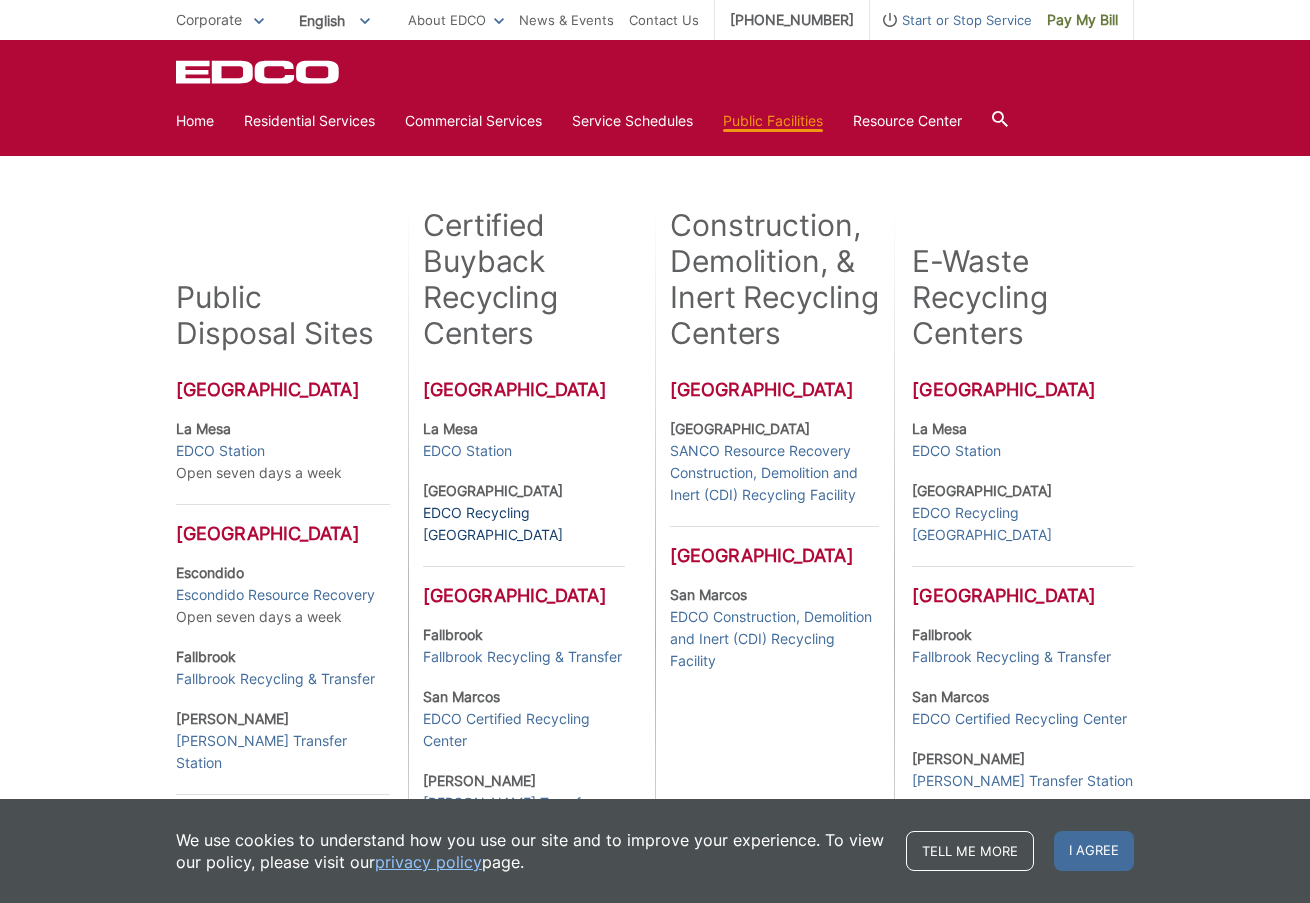 scroll, scrollTop: 500, scrollLeft: 0, axis: vertical 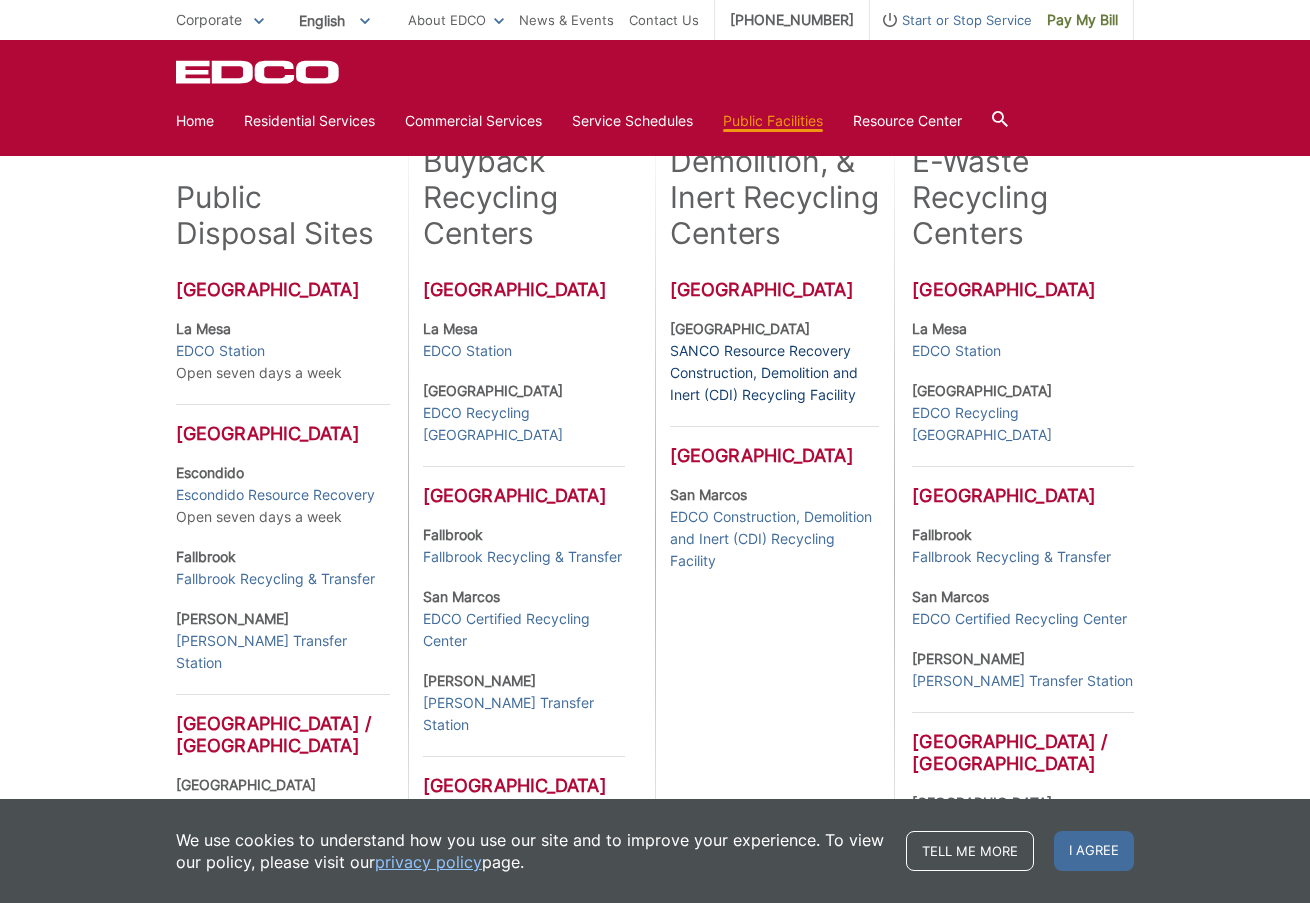 click on "SANCO Resource Recovery Construction, Demolition and Inert (CDI) Recycling Facility" at bounding box center (774, 373) 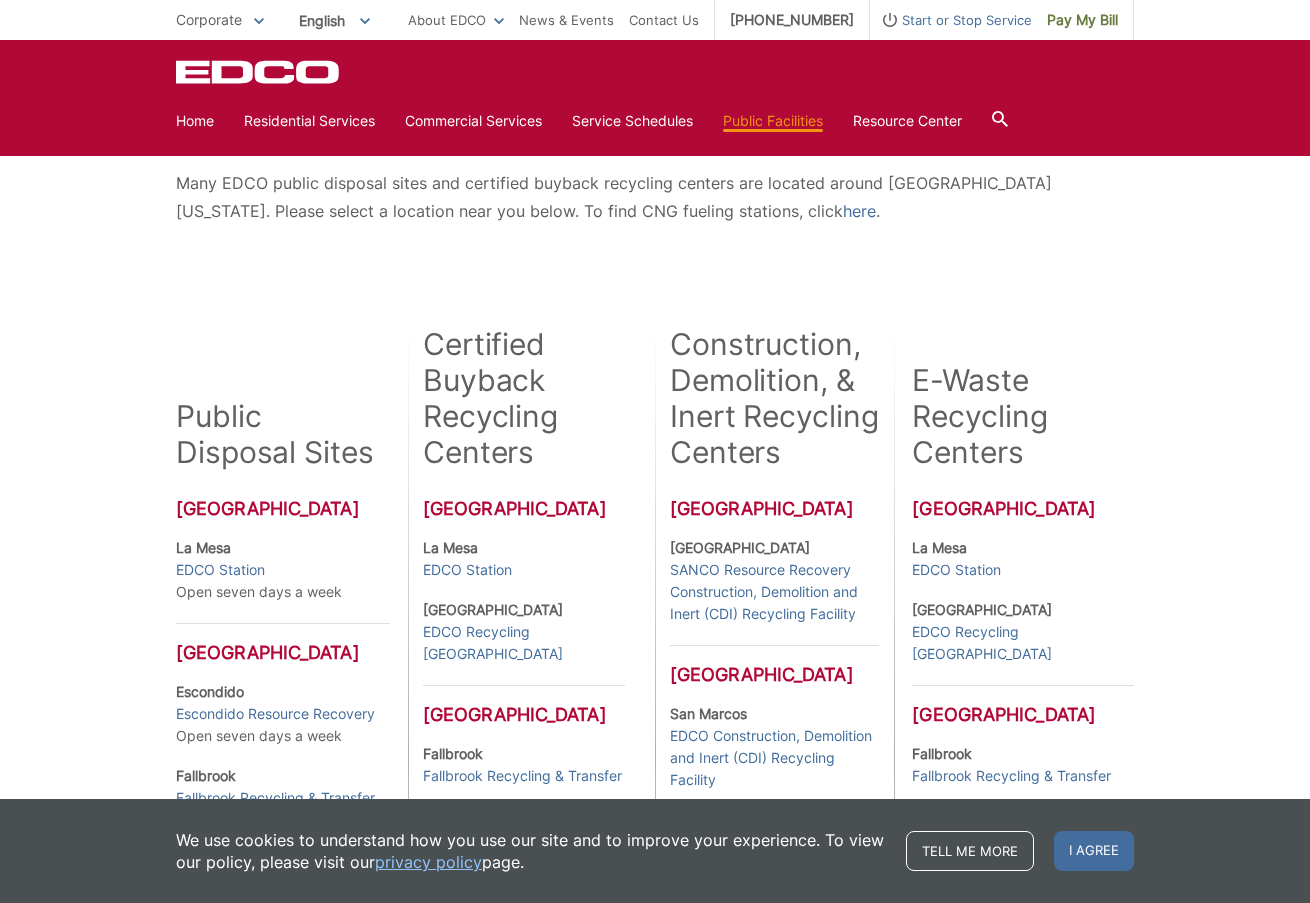 scroll, scrollTop: 0, scrollLeft: 0, axis: both 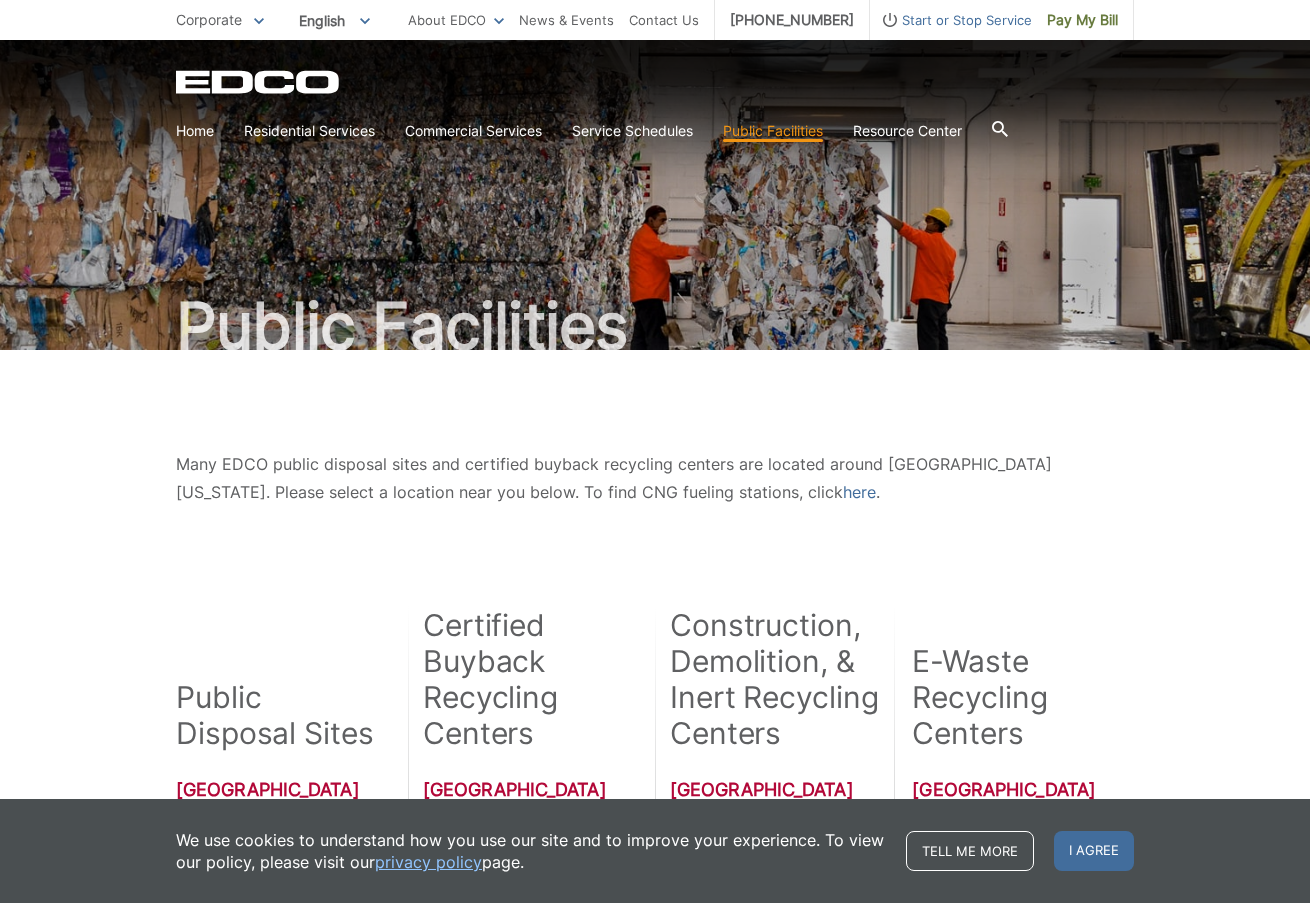 click on "Corporate" at bounding box center (220, 20) 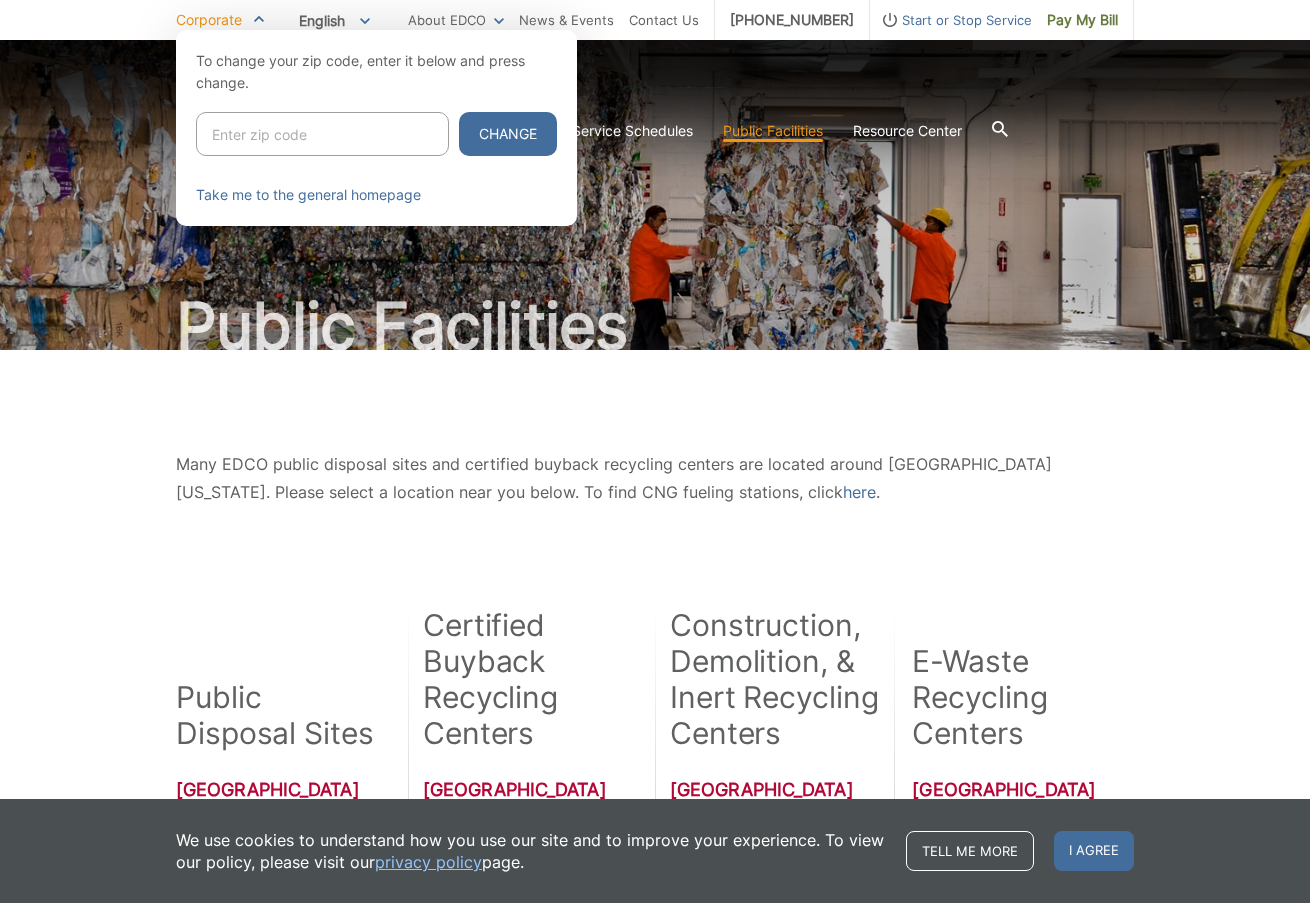 click at bounding box center [322, 134] 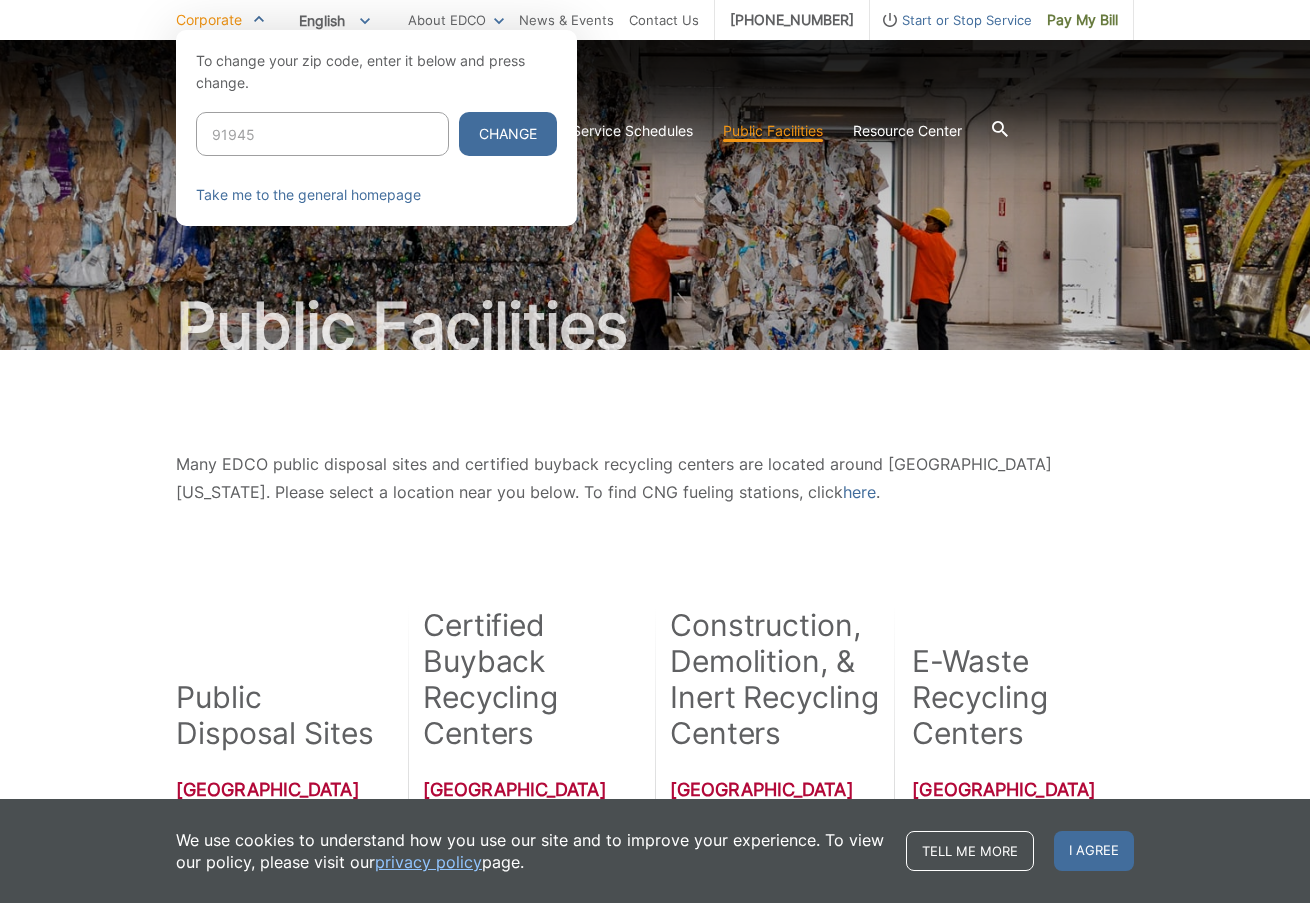 type on "91945" 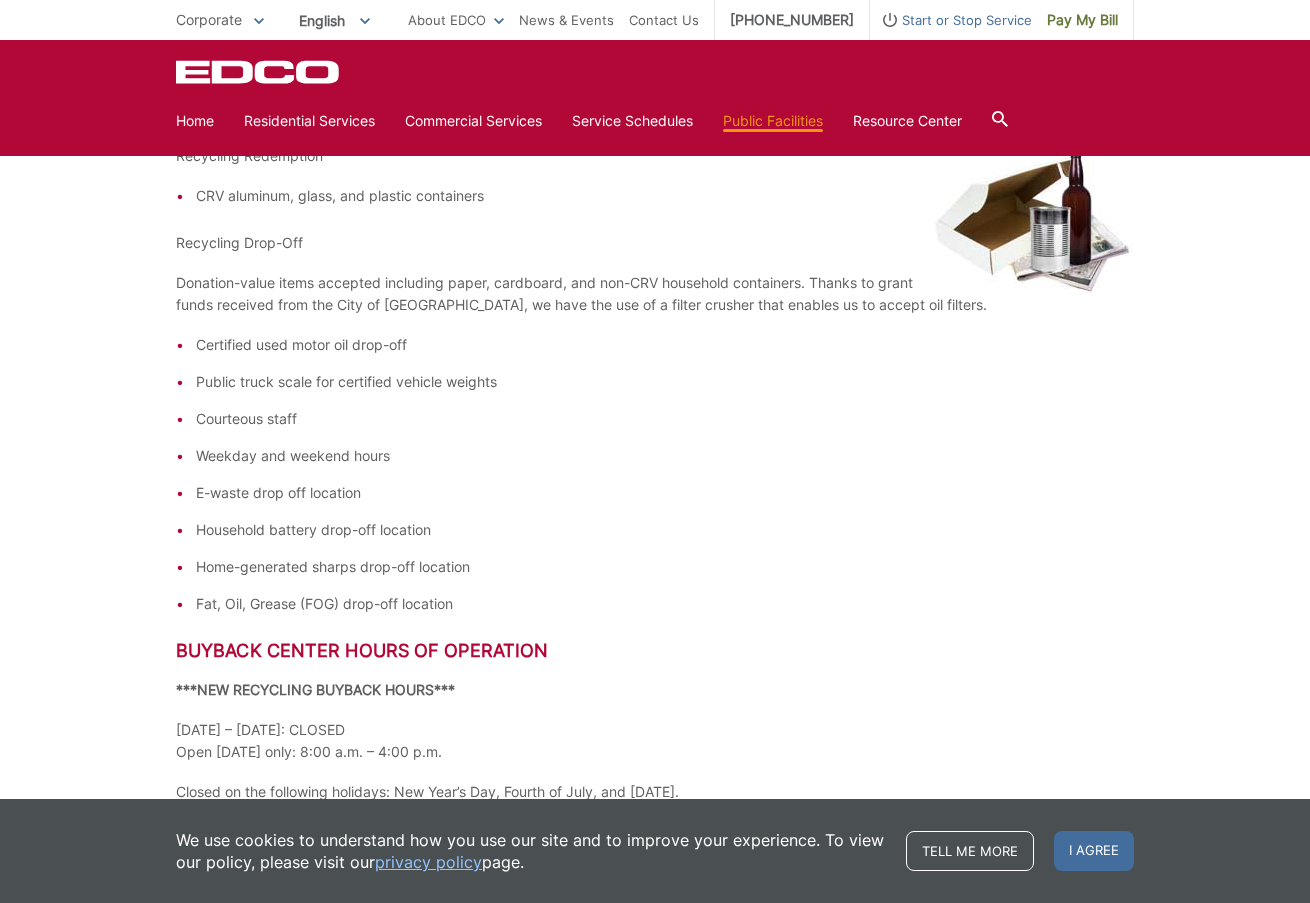 scroll, scrollTop: 500, scrollLeft: 0, axis: vertical 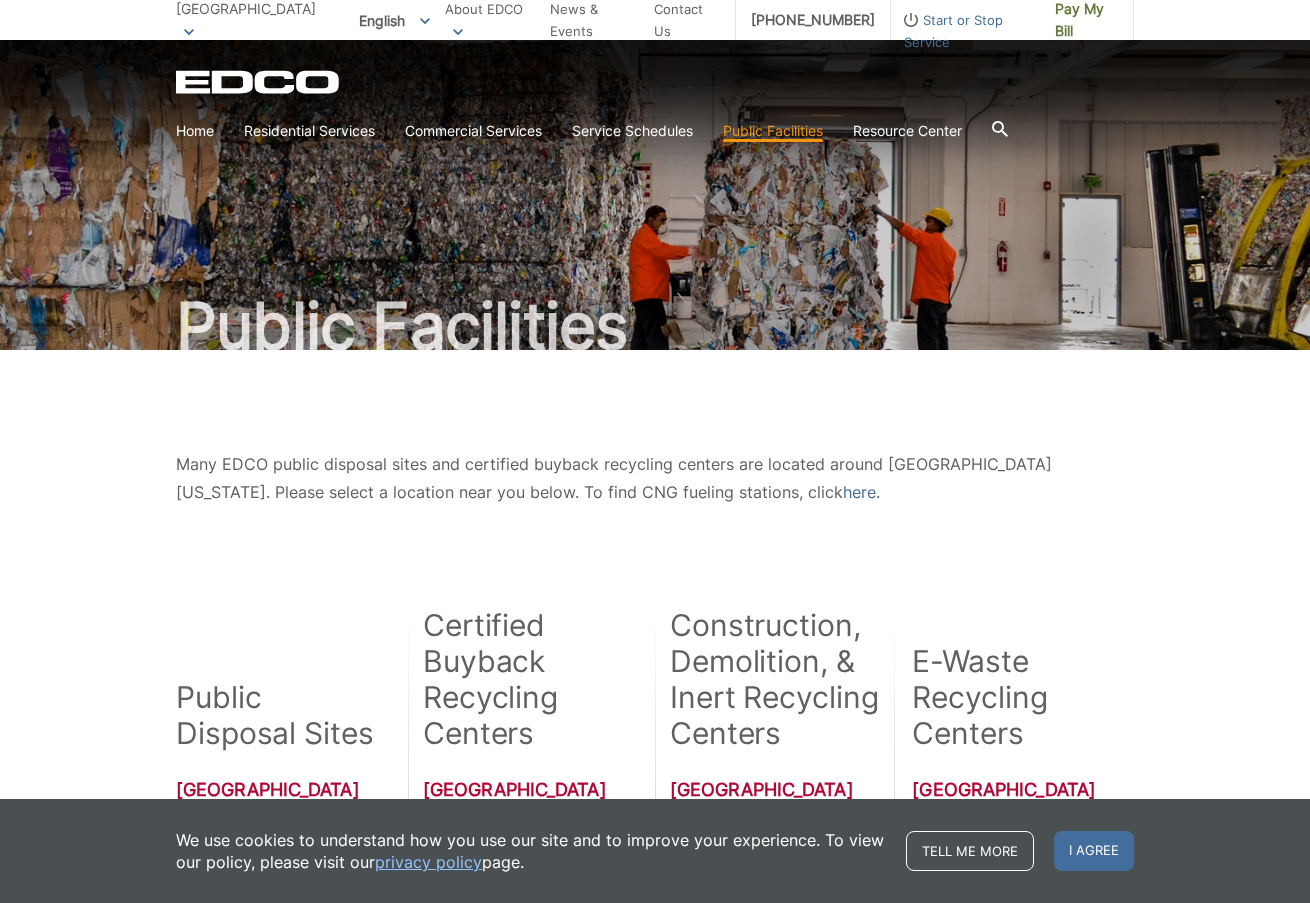 click 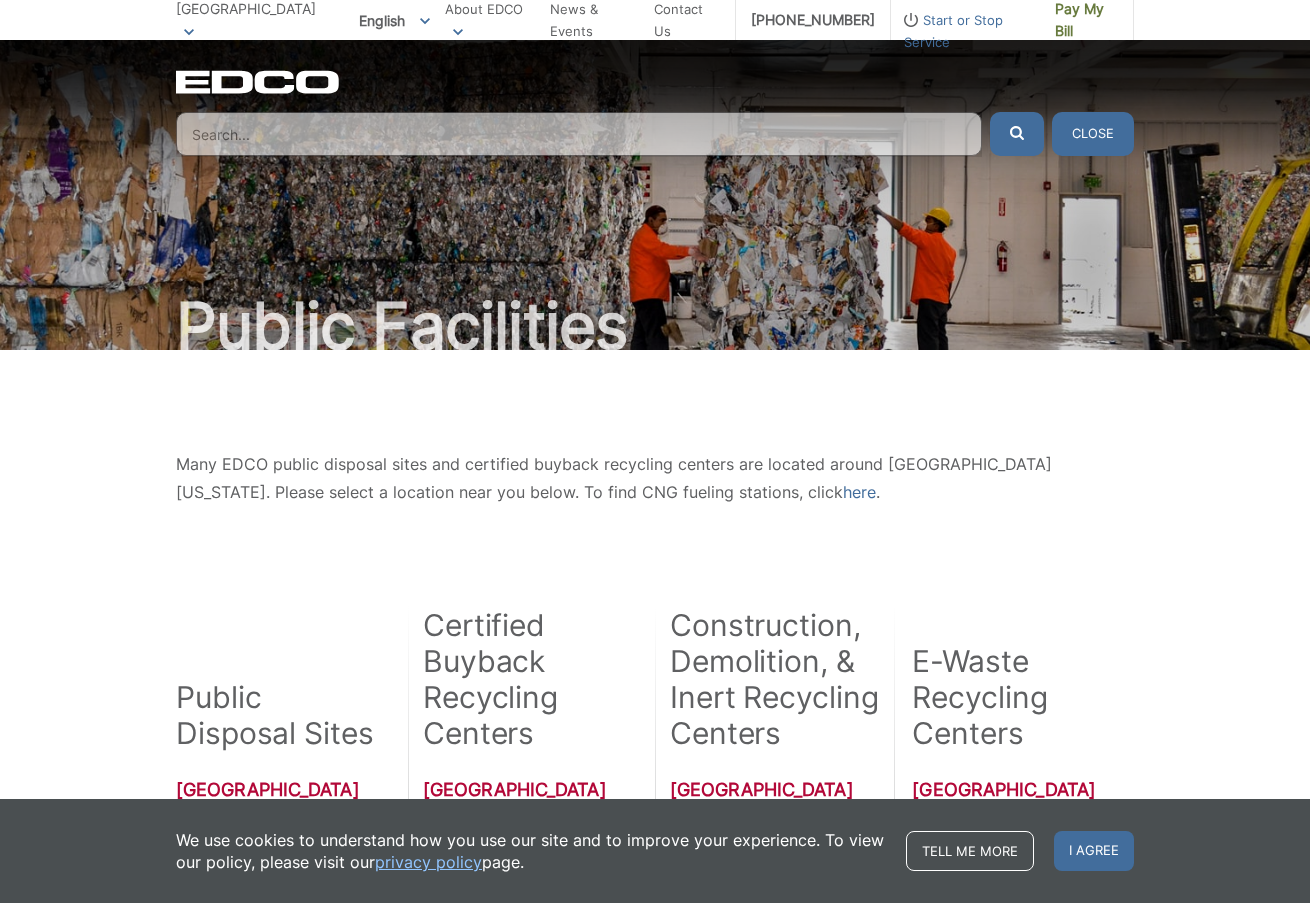 click at bounding box center [579, 134] 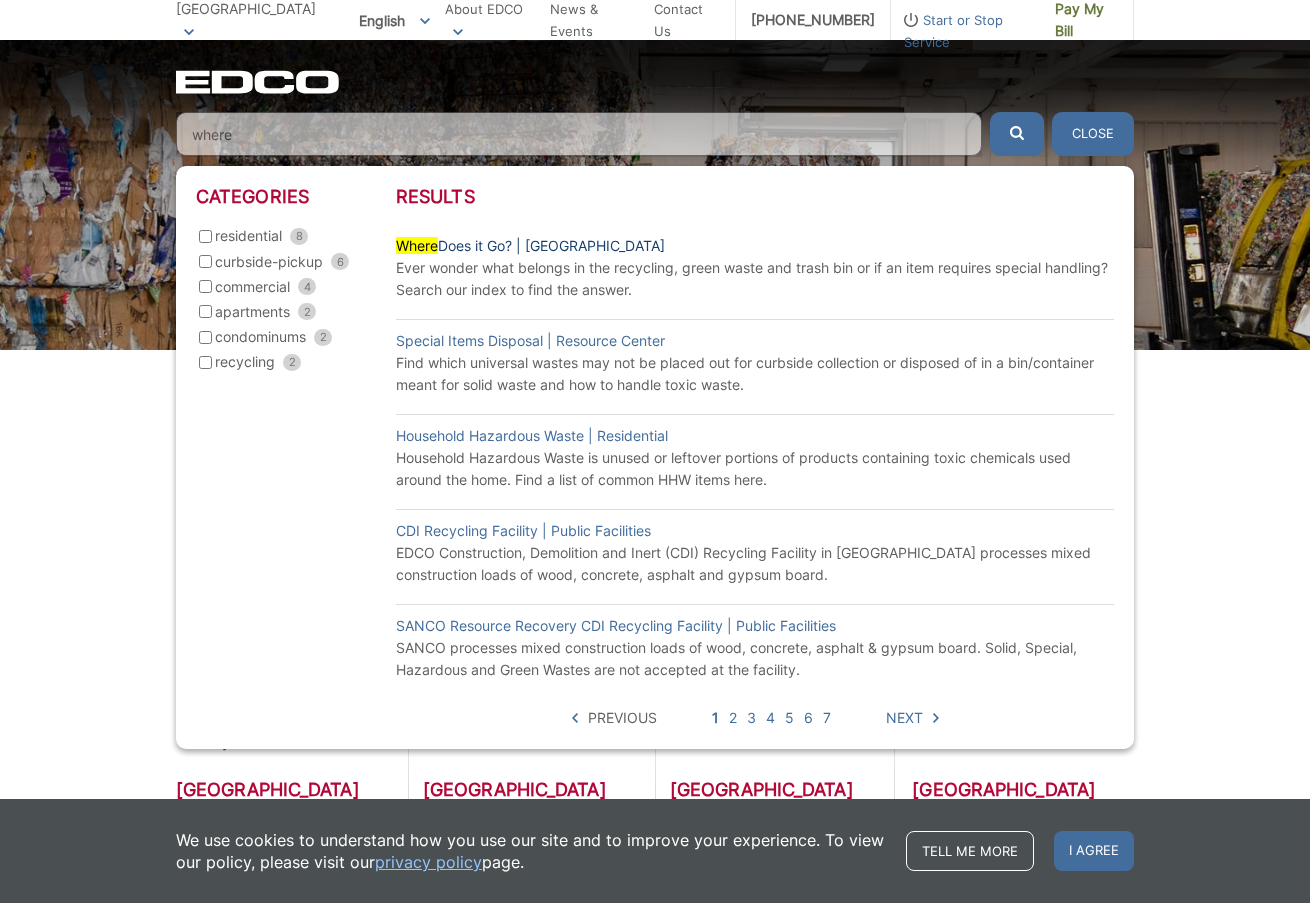 type on "where" 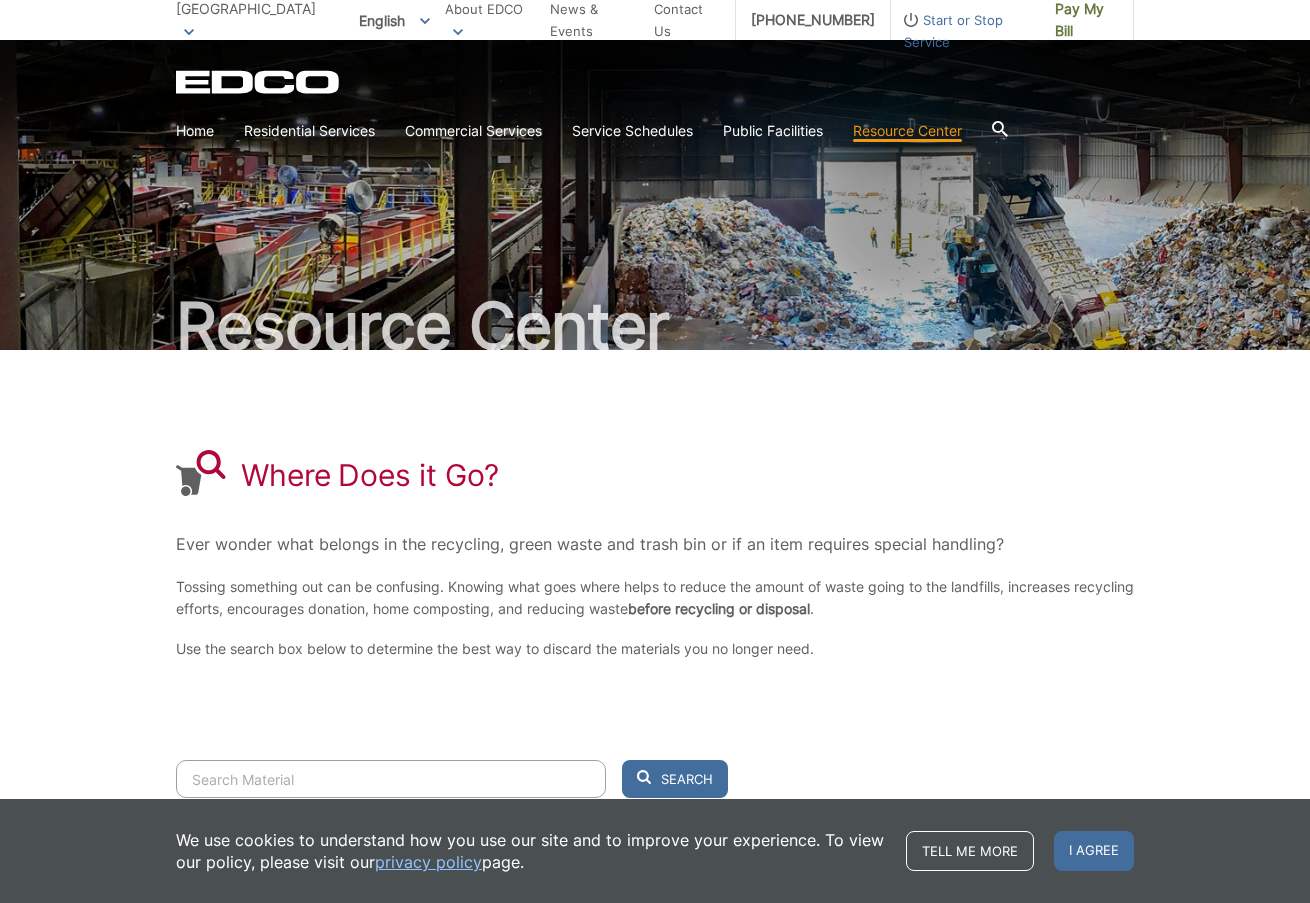 scroll, scrollTop: 157, scrollLeft: 0, axis: vertical 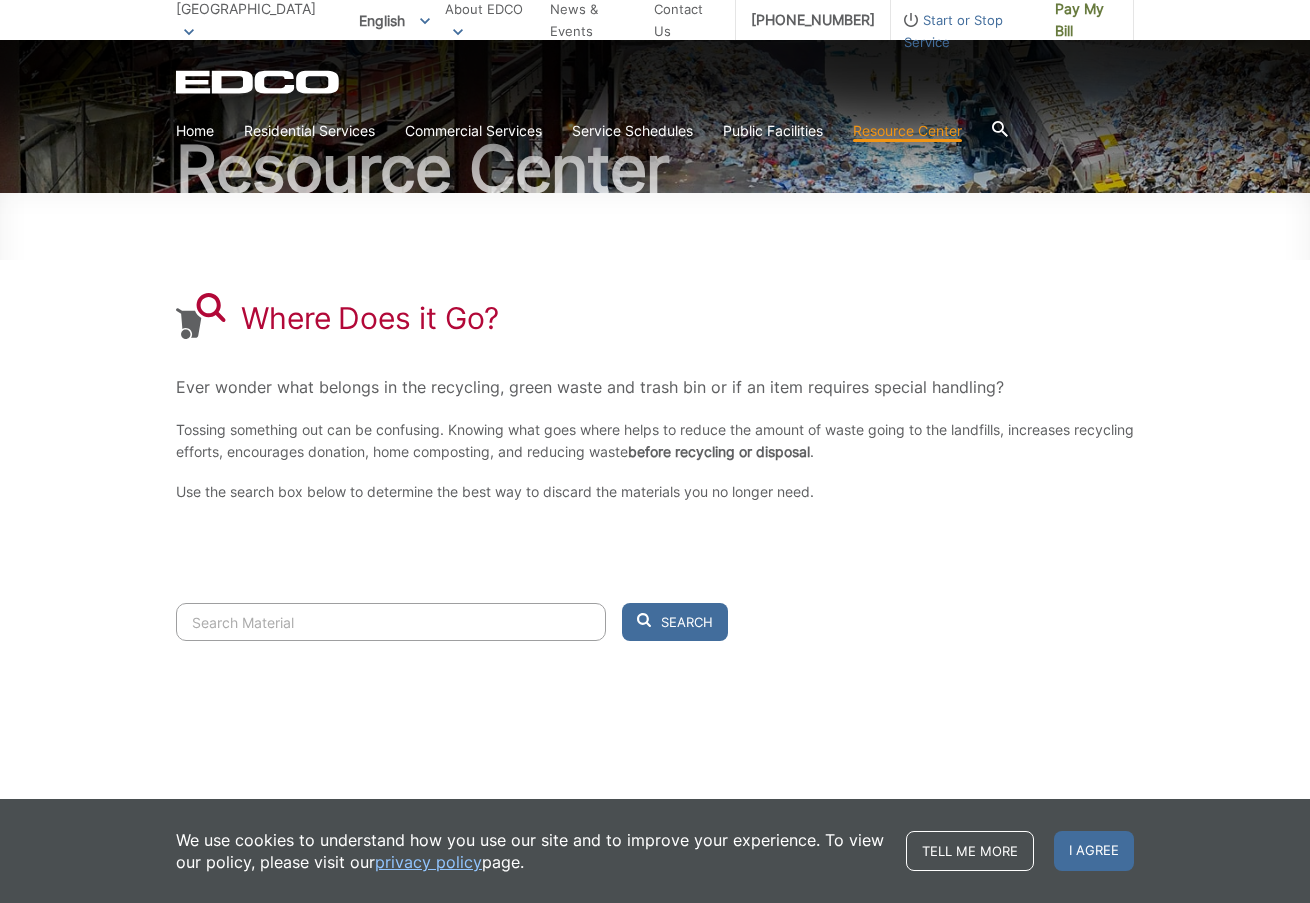 click at bounding box center [391, 622] 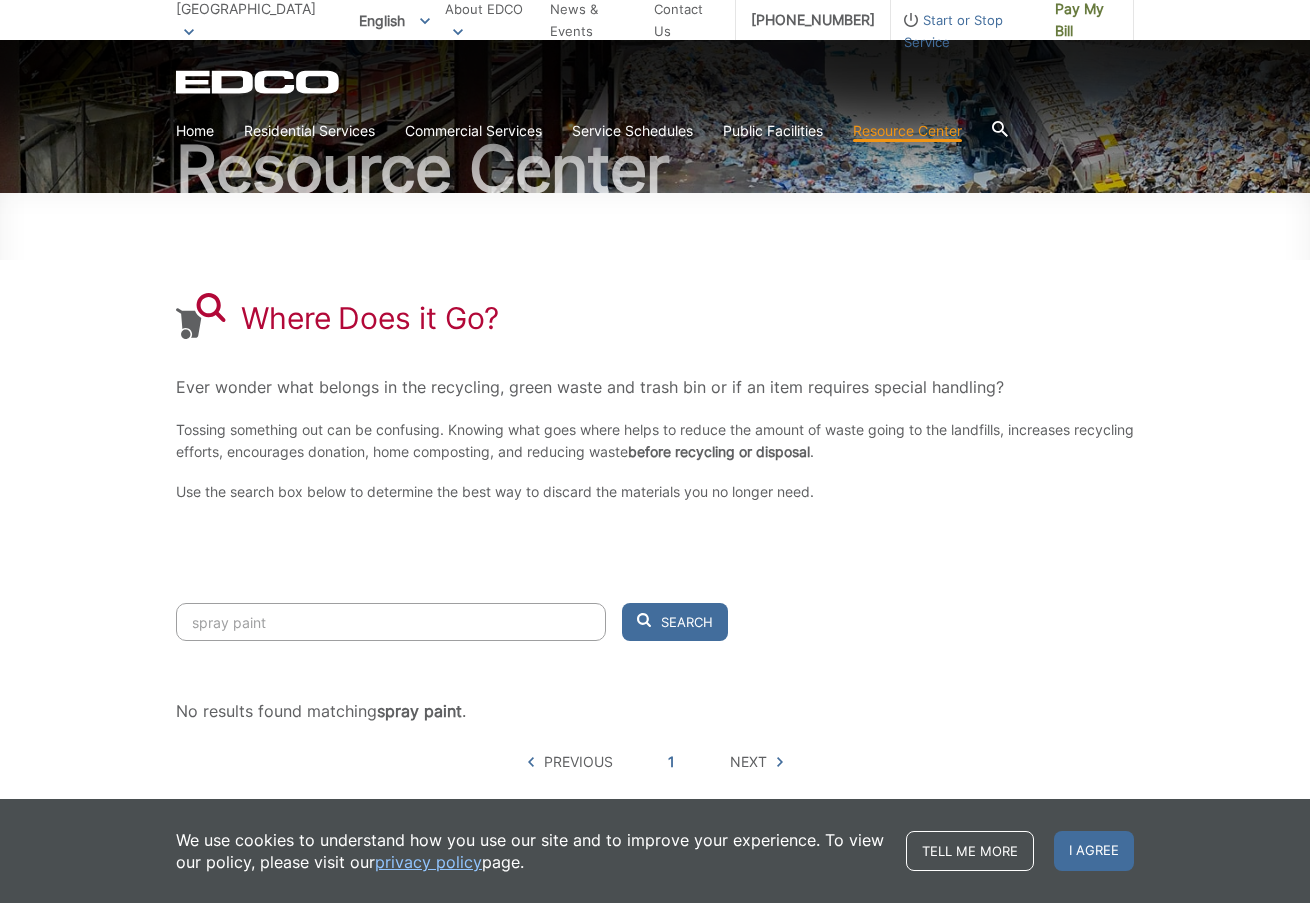 click on "Search" at bounding box center (675, 622) 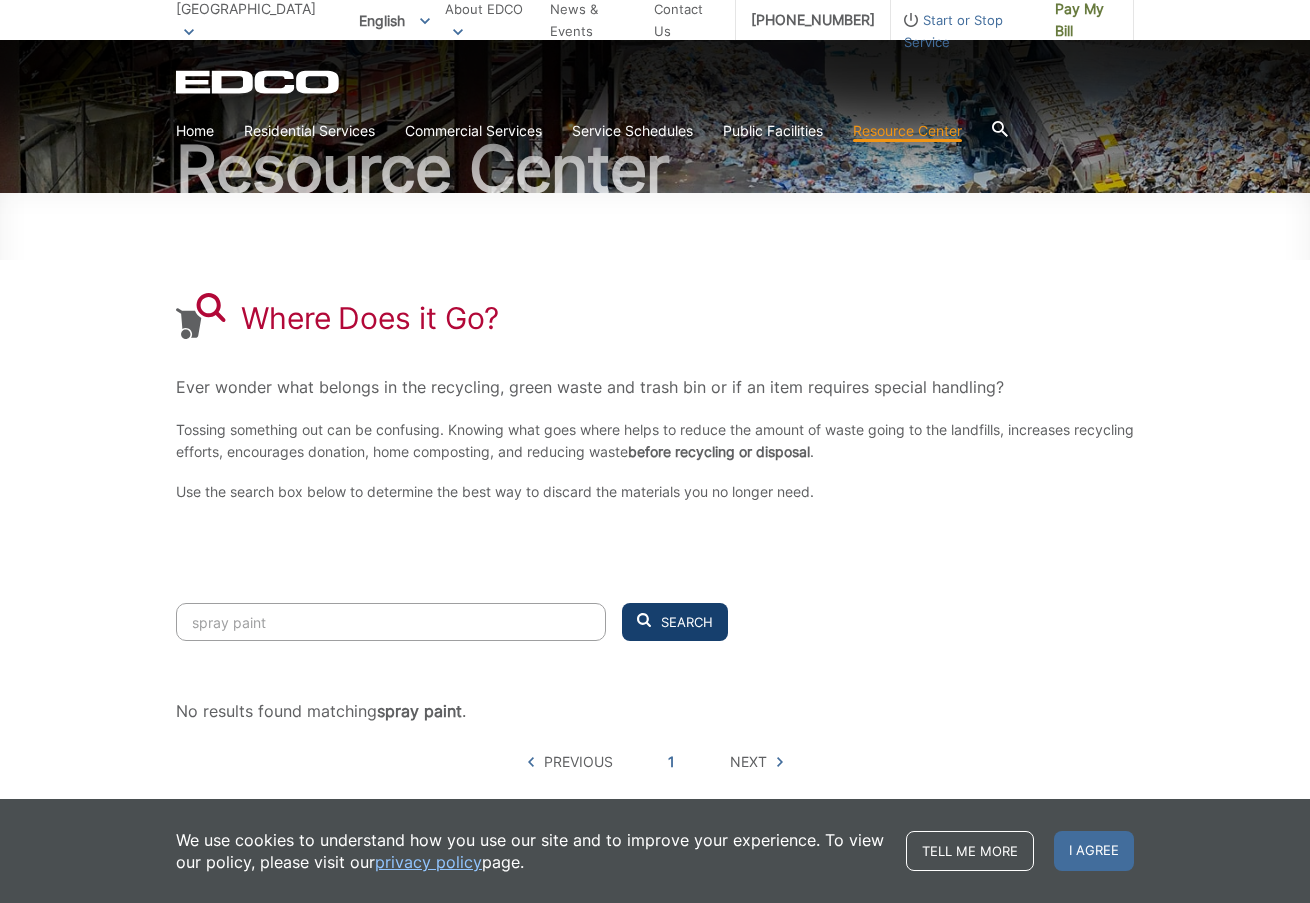 click on "Search" at bounding box center (687, 622) 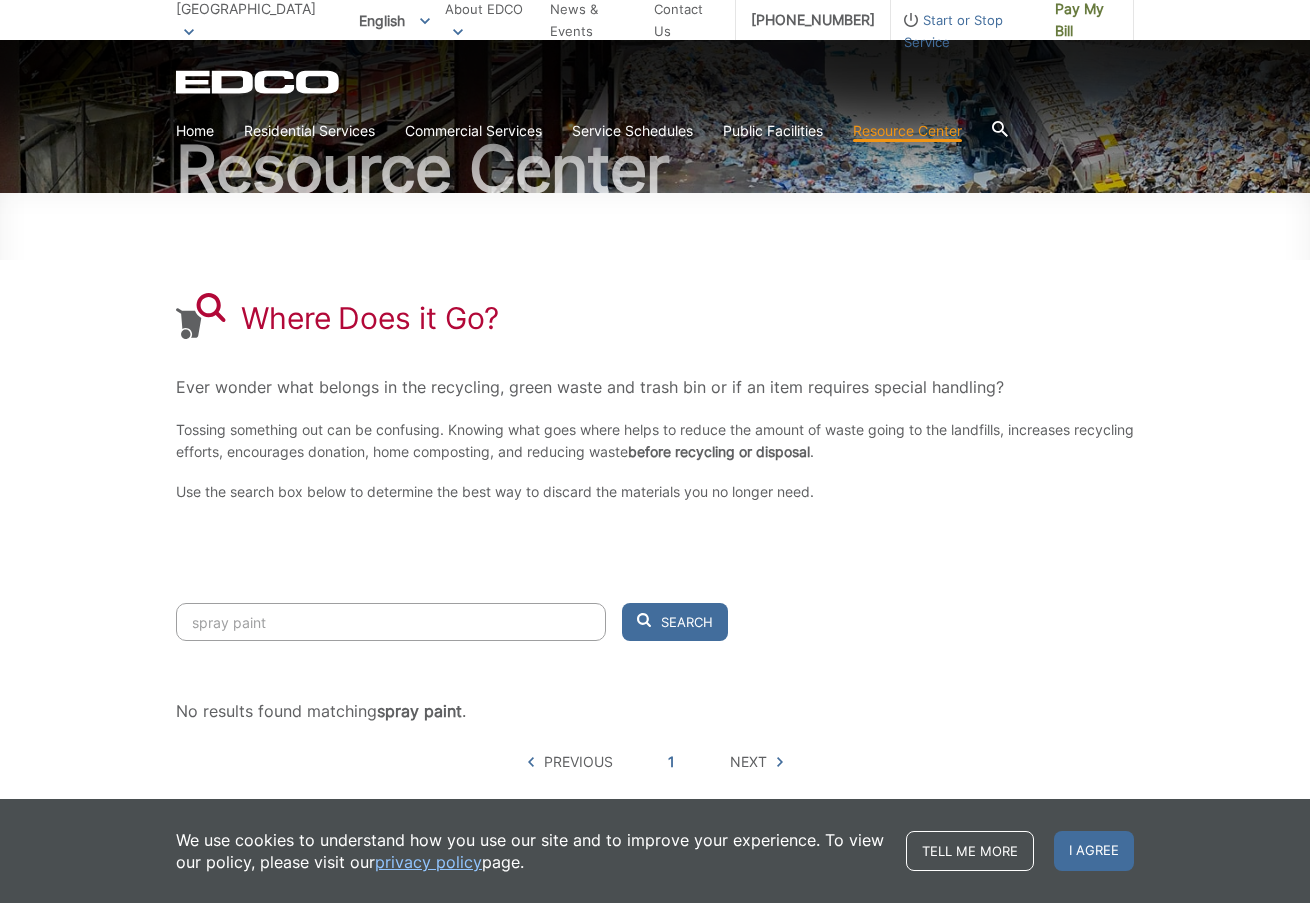 scroll, scrollTop: 229, scrollLeft: 0, axis: vertical 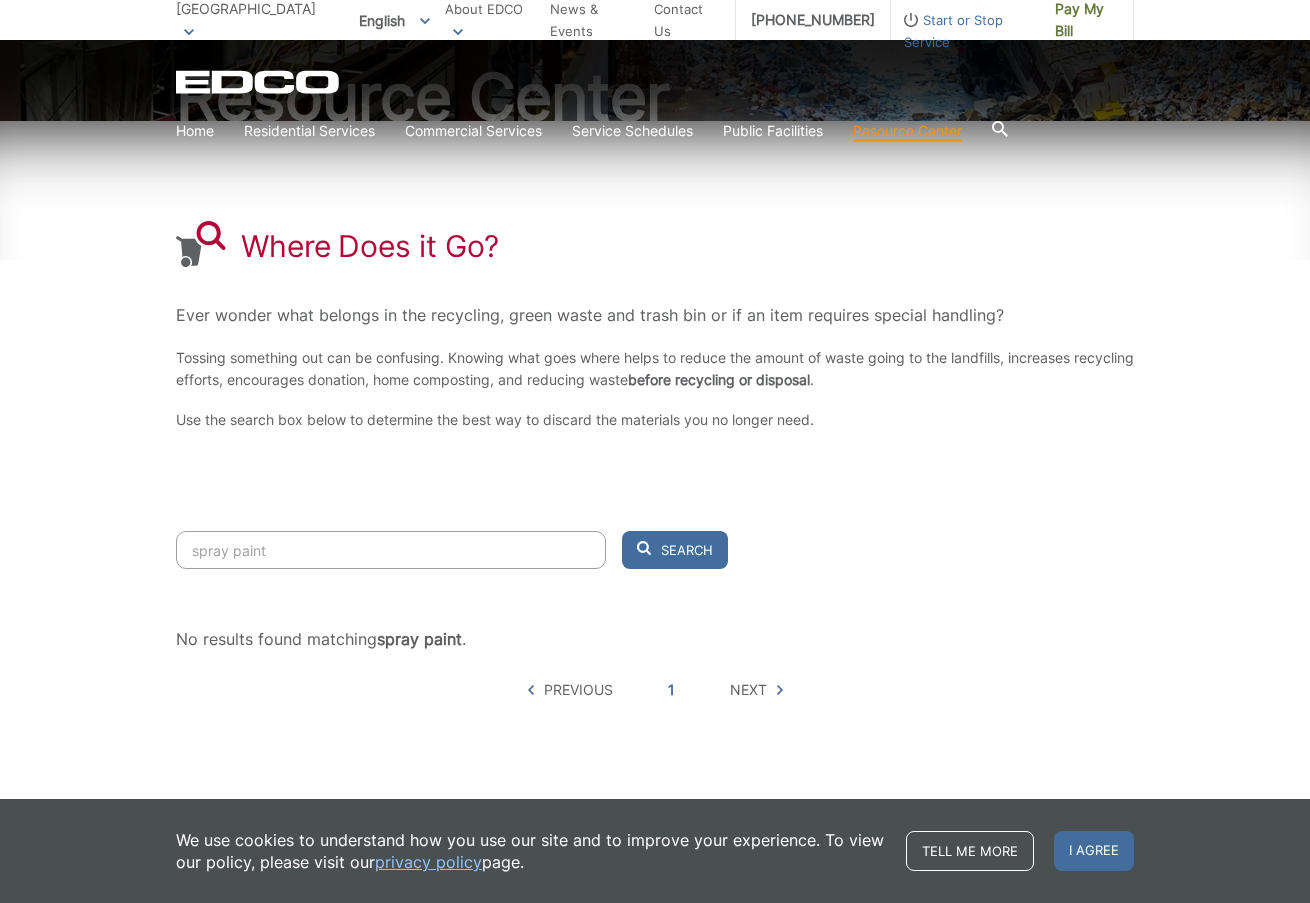 drag, startPoint x: 281, startPoint y: 554, endPoint x: -55, endPoint y: 579, distance: 336.92877 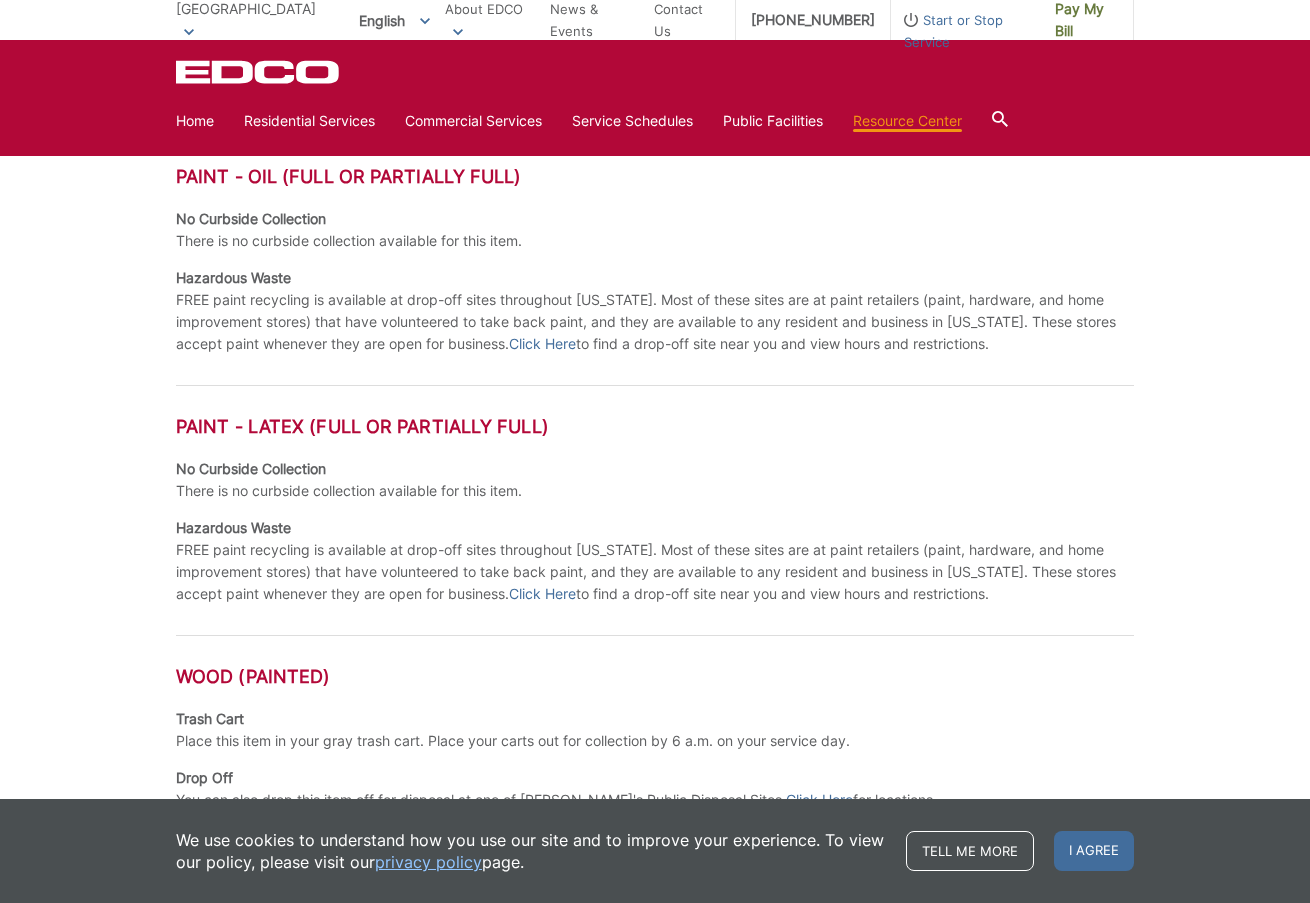 scroll, scrollTop: 856, scrollLeft: 0, axis: vertical 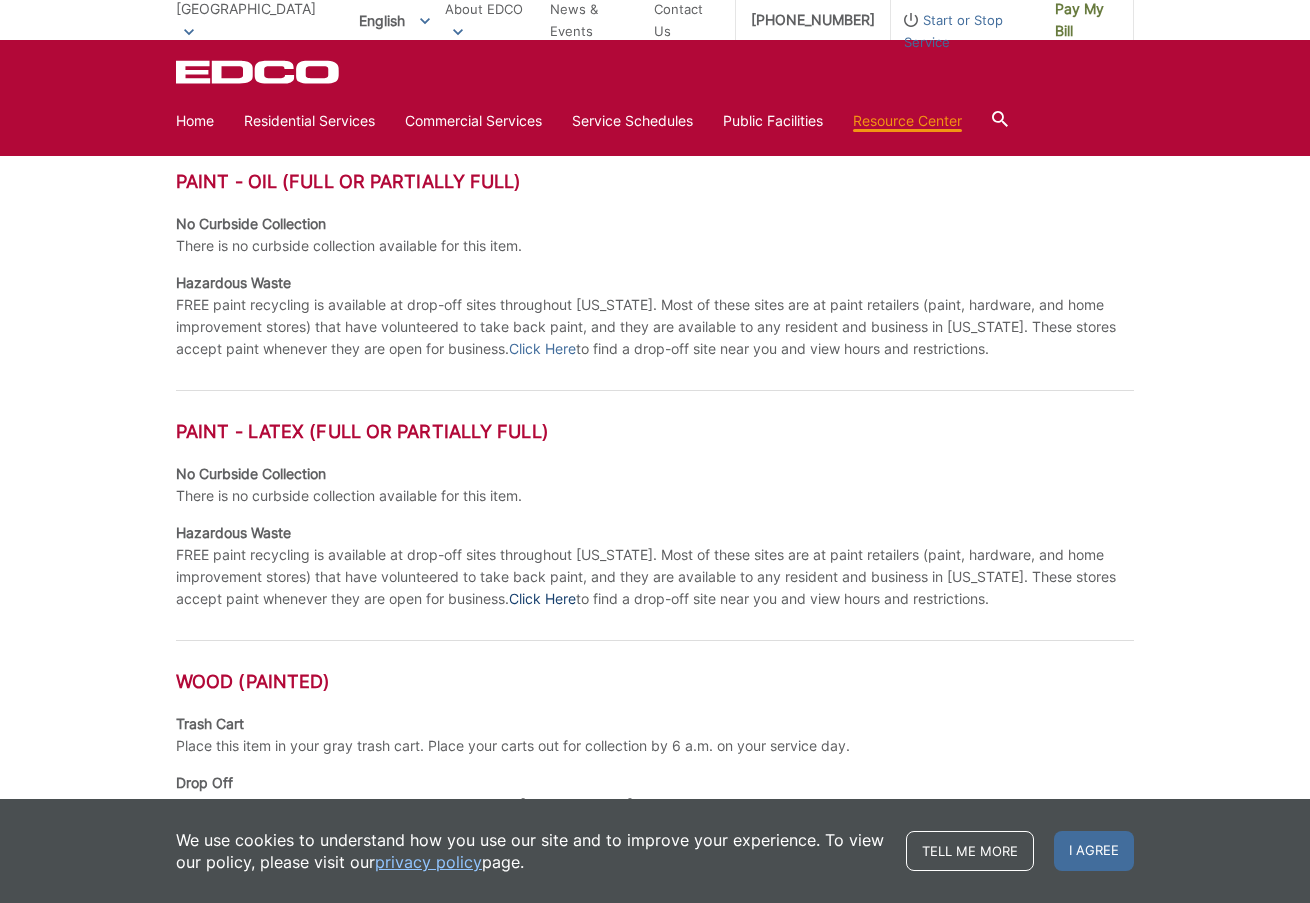type on "paint" 